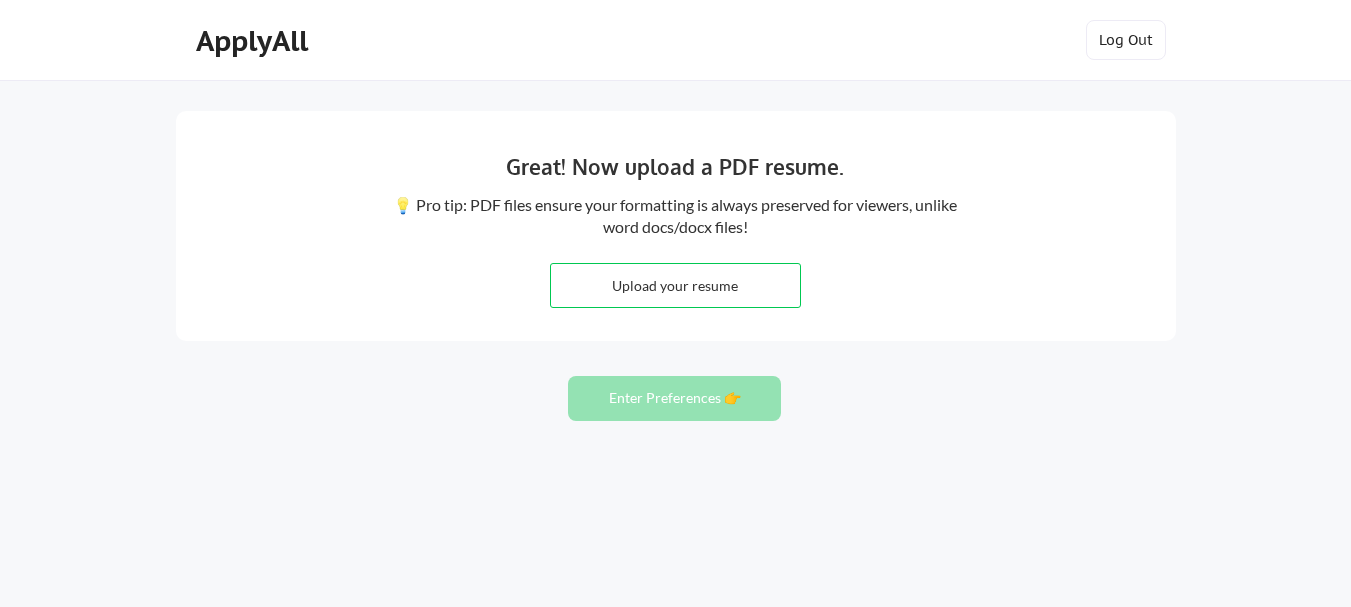scroll, scrollTop: 0, scrollLeft: 0, axis: both 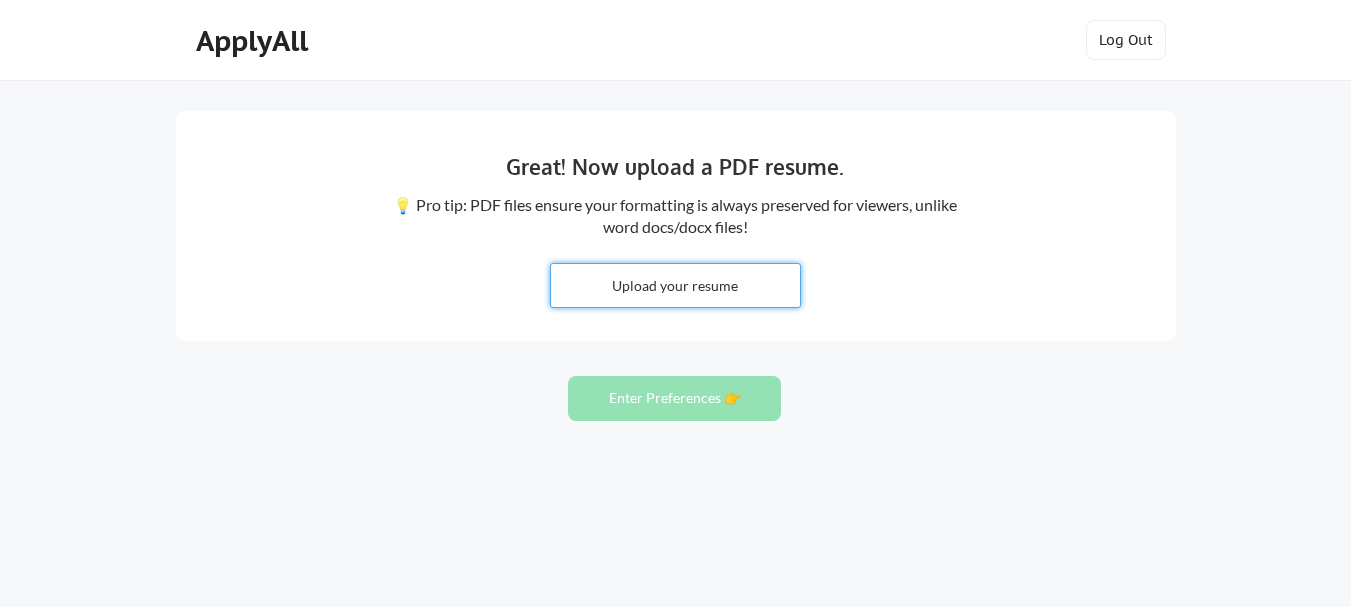 click at bounding box center [675, 285] 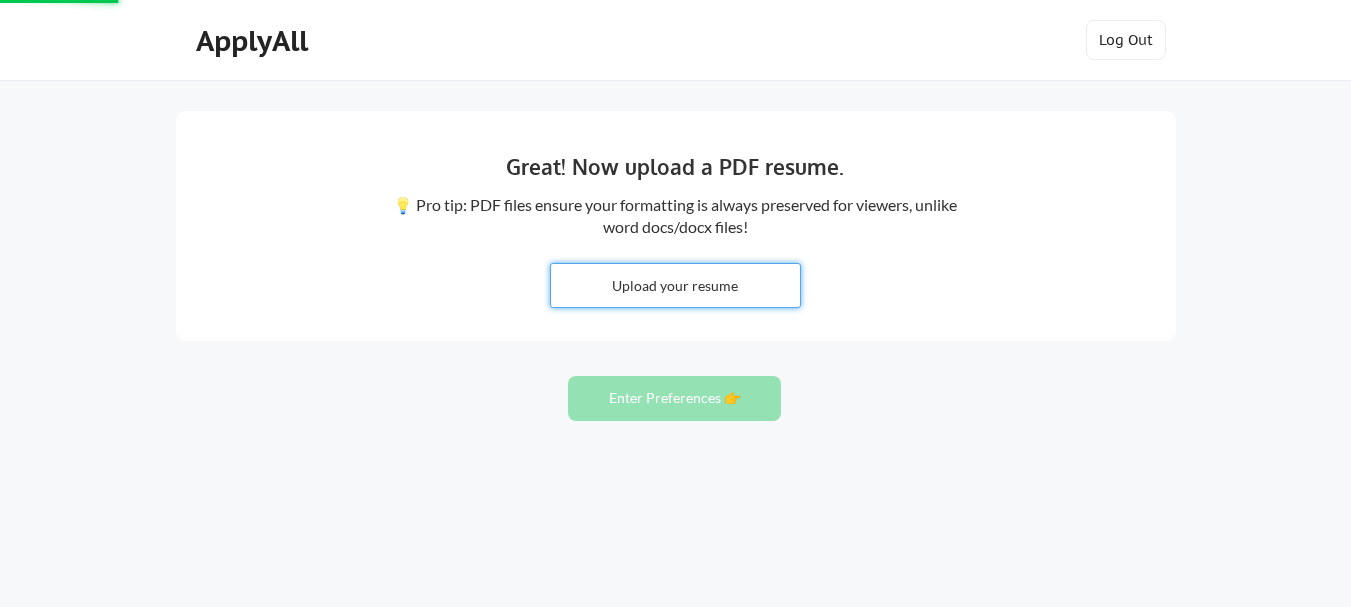 type 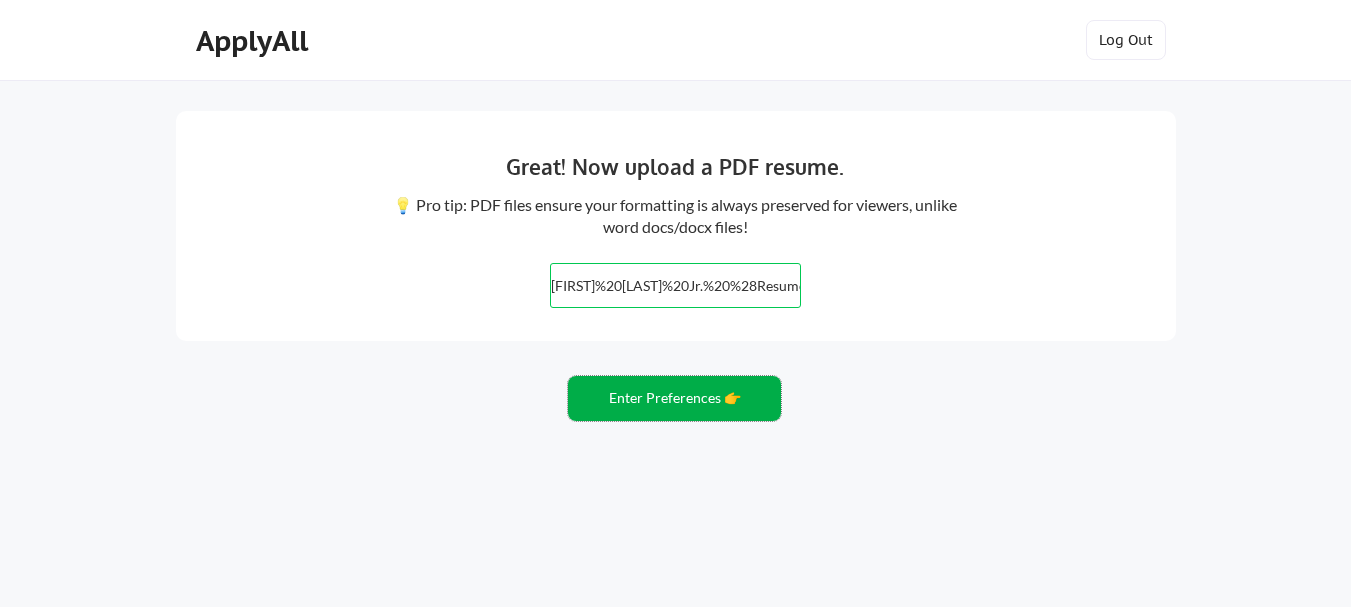 click on "Enter Preferences  👉" at bounding box center [674, 398] 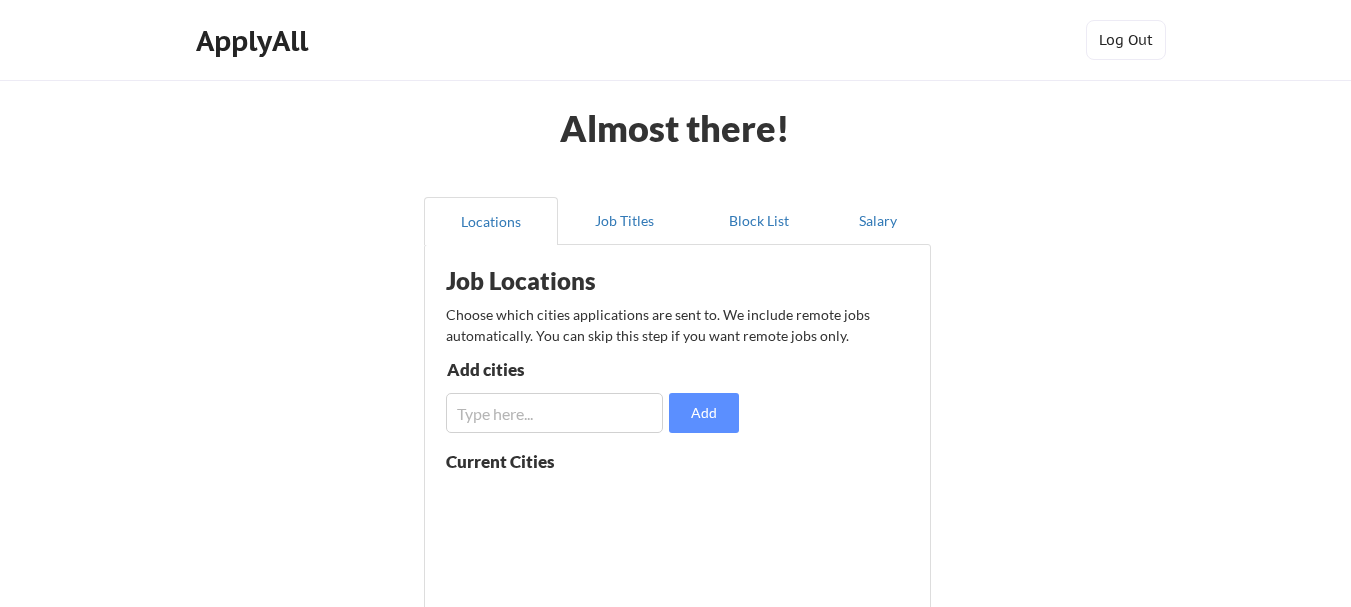 scroll, scrollTop: 0, scrollLeft: 0, axis: both 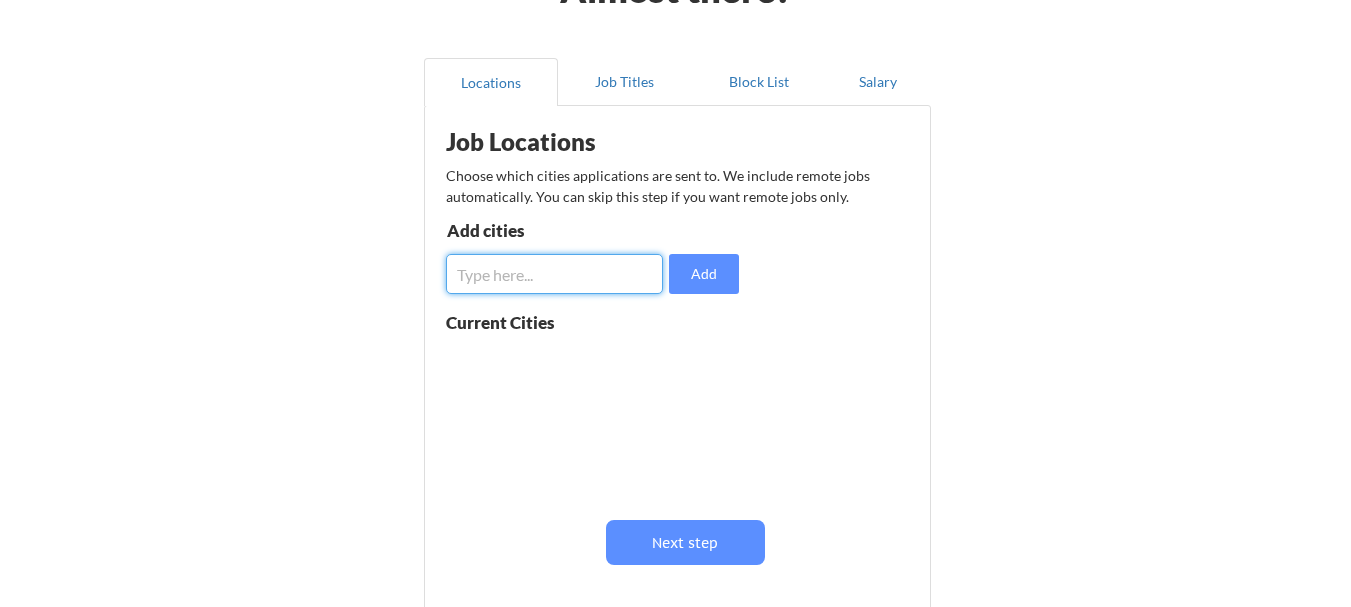 click at bounding box center [554, 274] 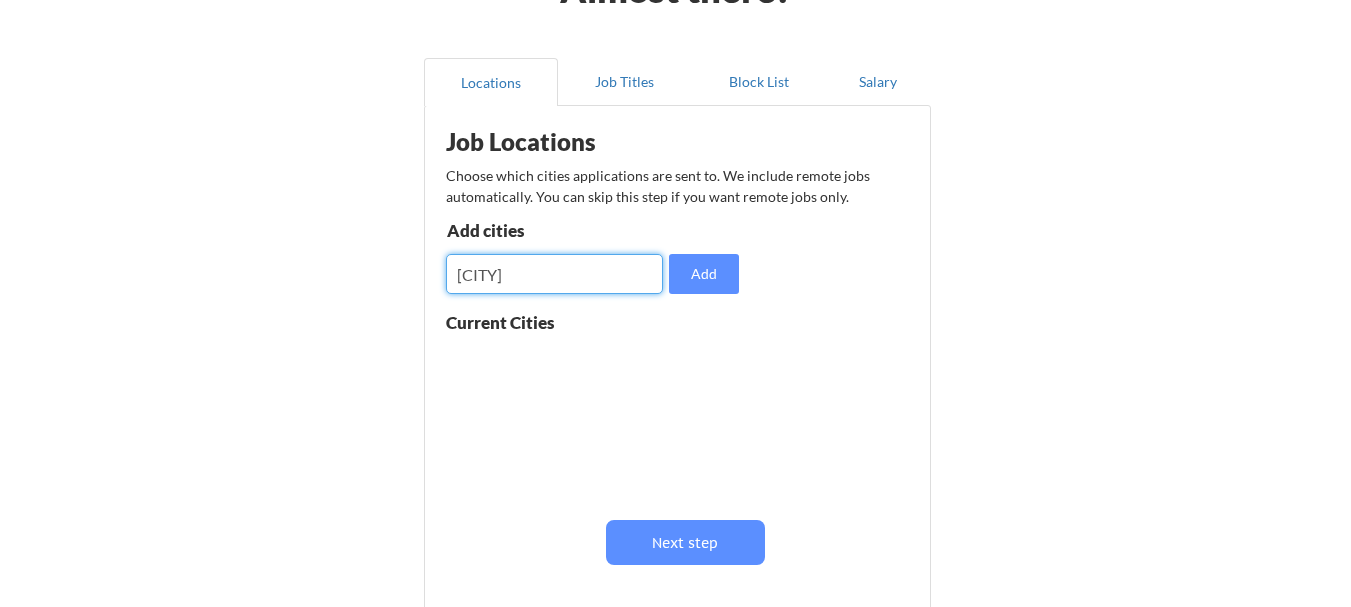 type on "[CITY]" 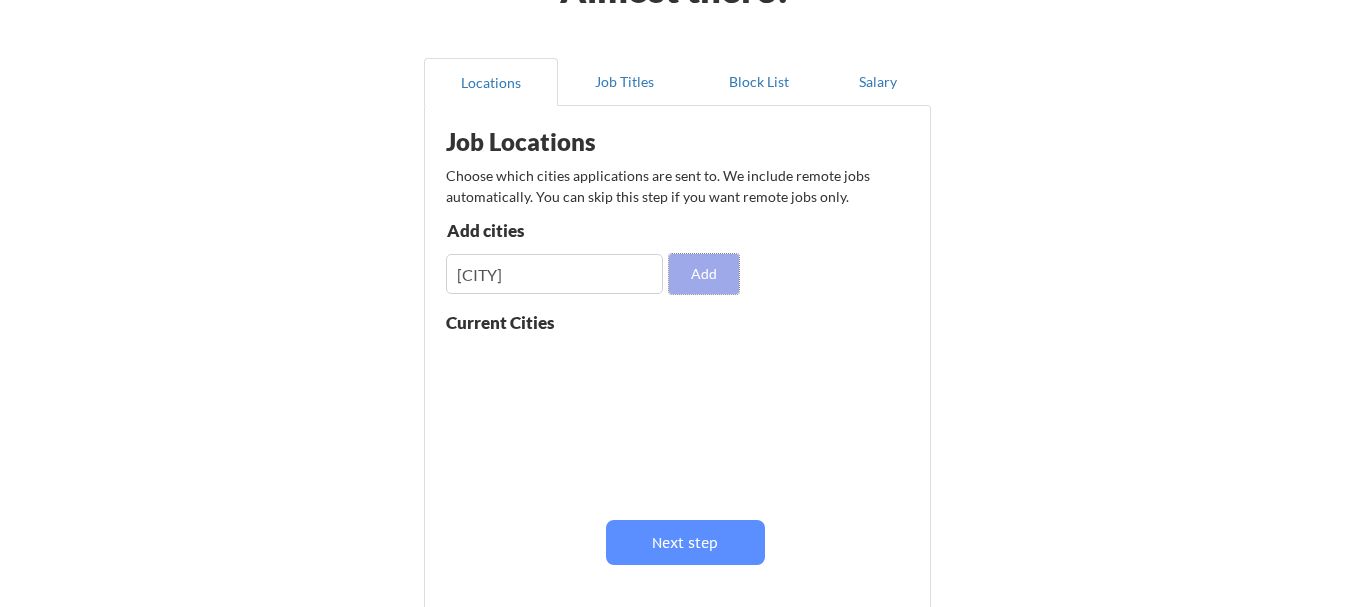 click on "Add" at bounding box center (704, 274) 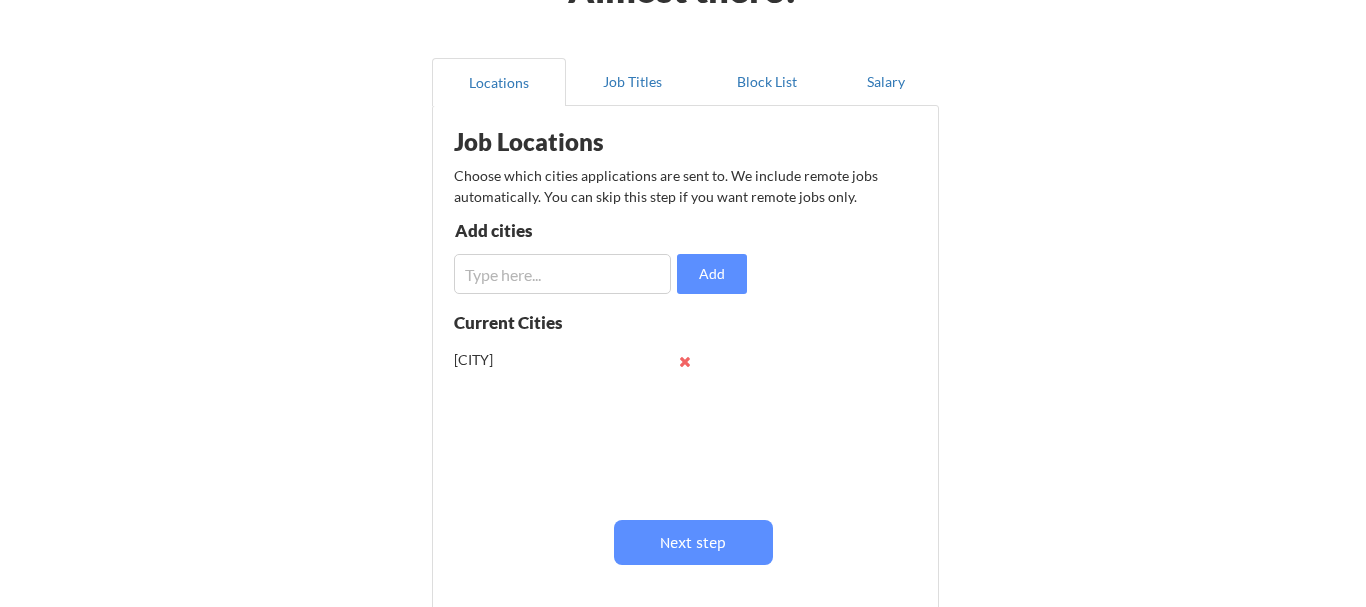 scroll, scrollTop: 1, scrollLeft: 0, axis: vertical 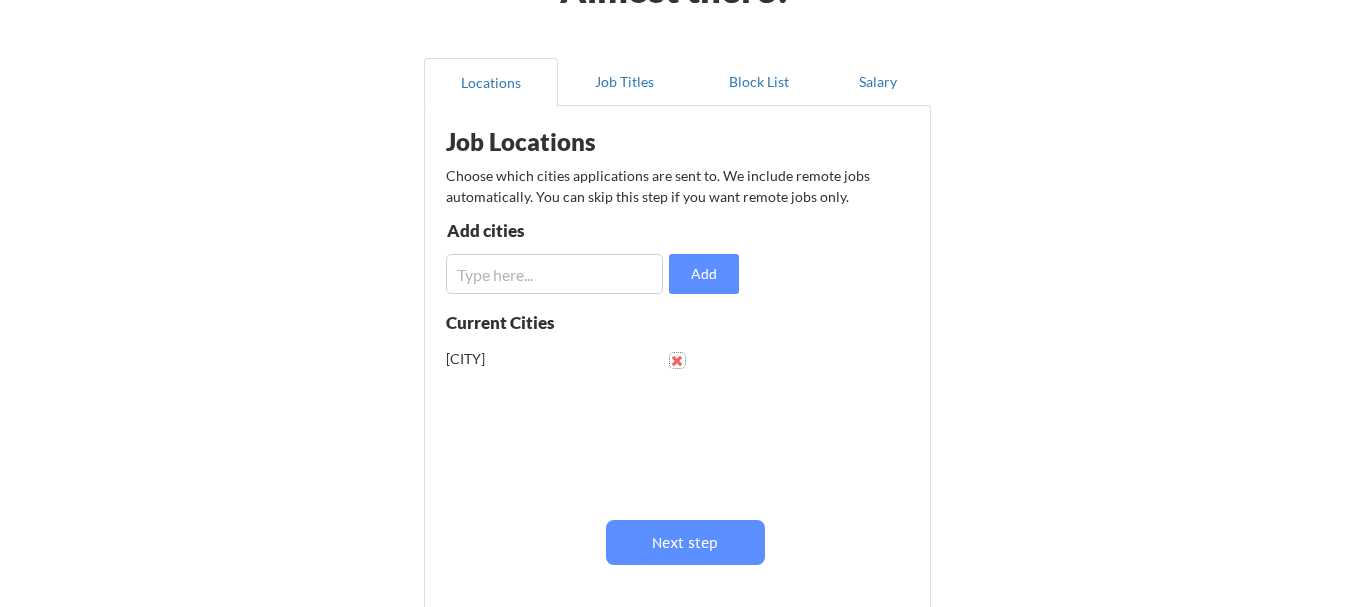 click at bounding box center (677, 360) 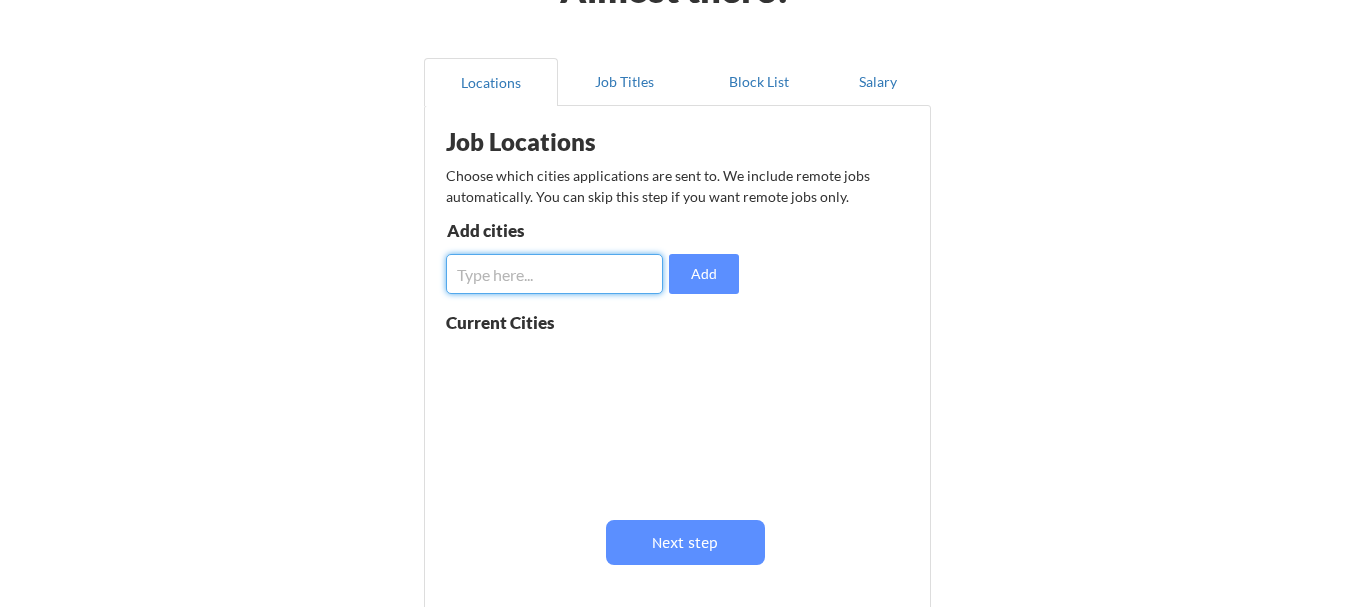 click at bounding box center [554, 274] 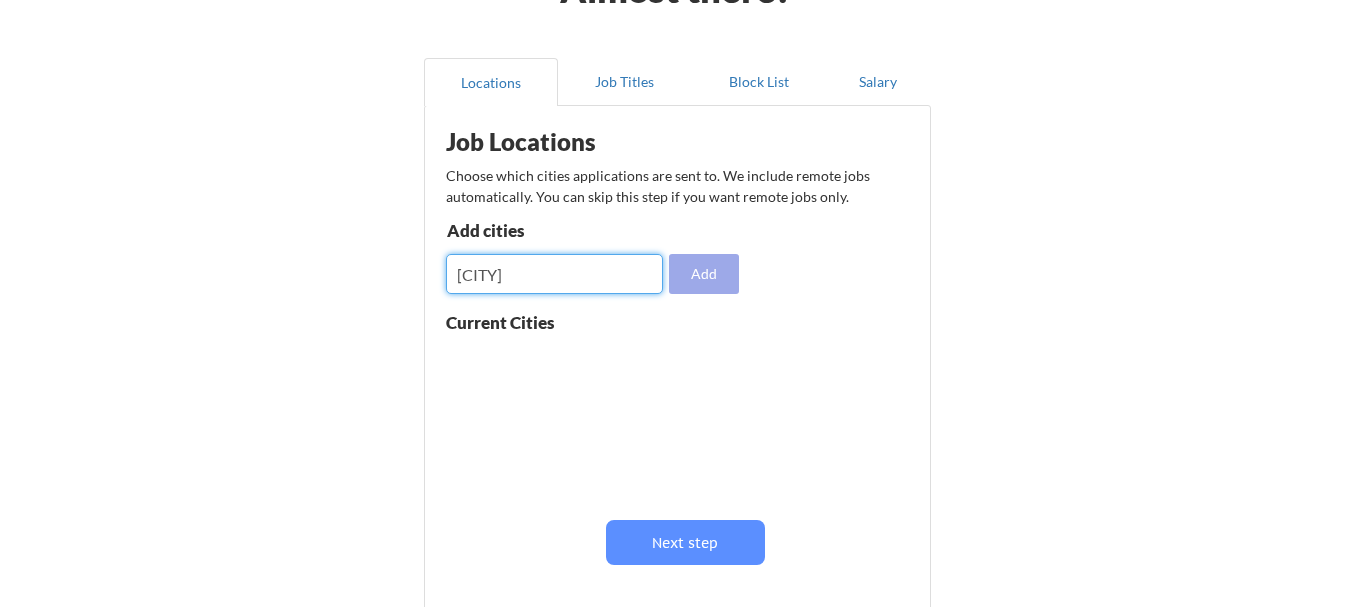 type on "[CITY]" 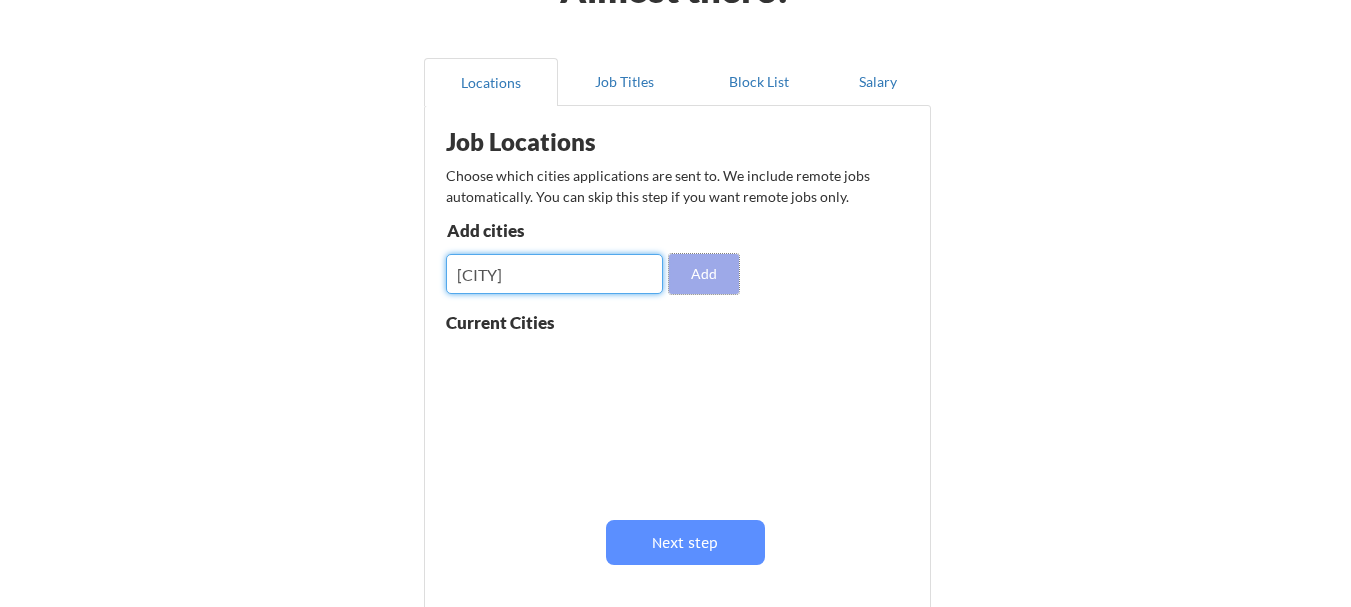 click on "Add" at bounding box center (704, 274) 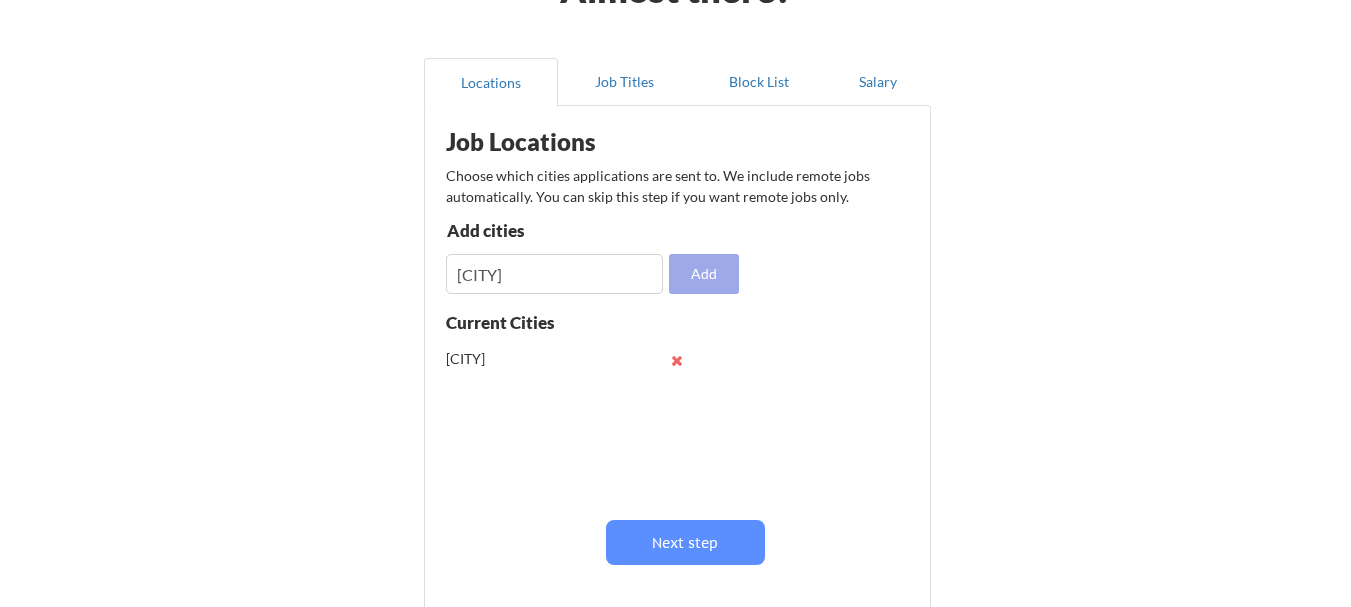 type 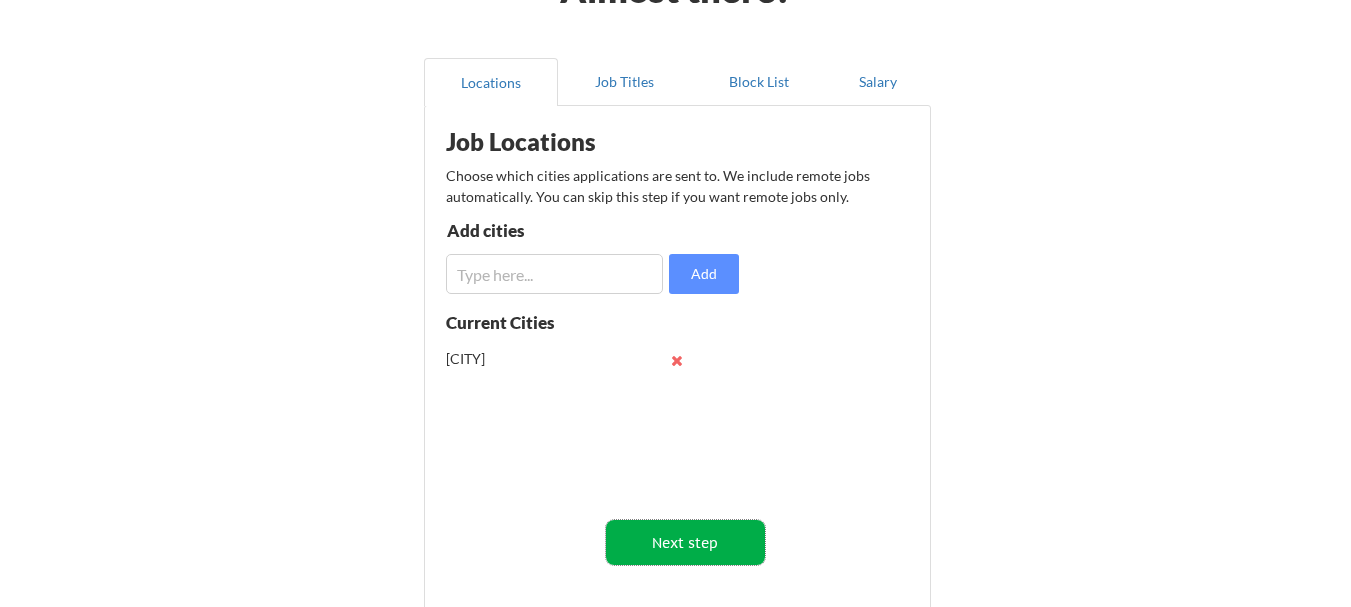click on "Next step" at bounding box center [685, 542] 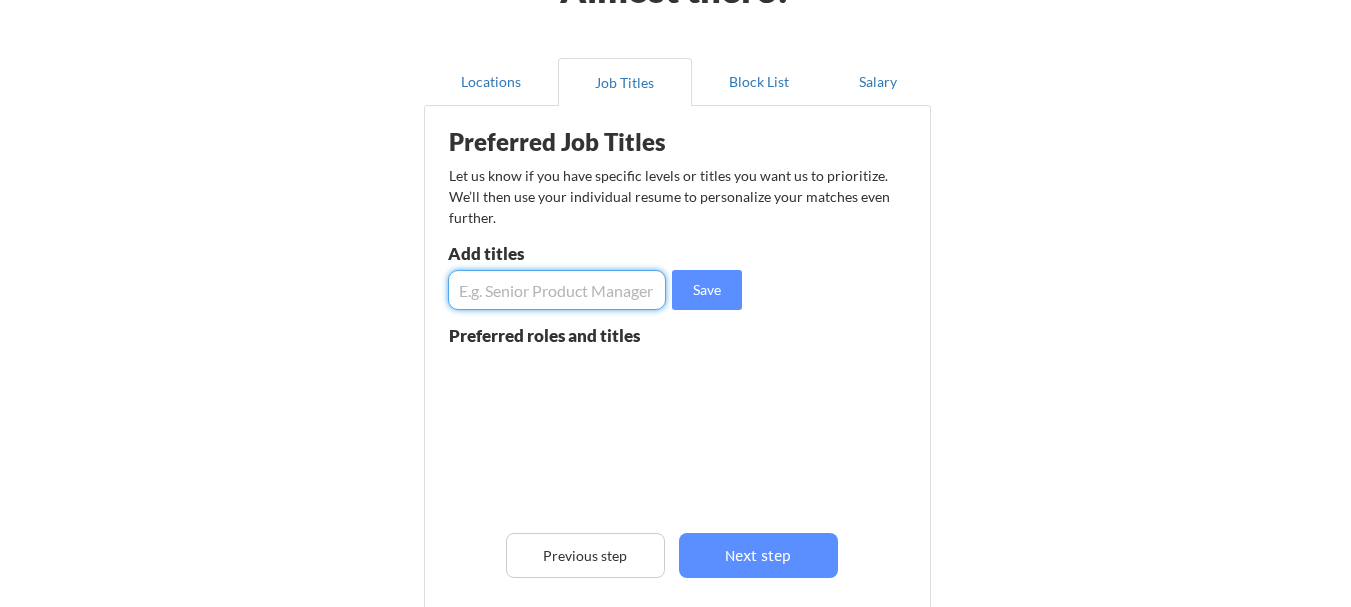 click at bounding box center (557, 290) 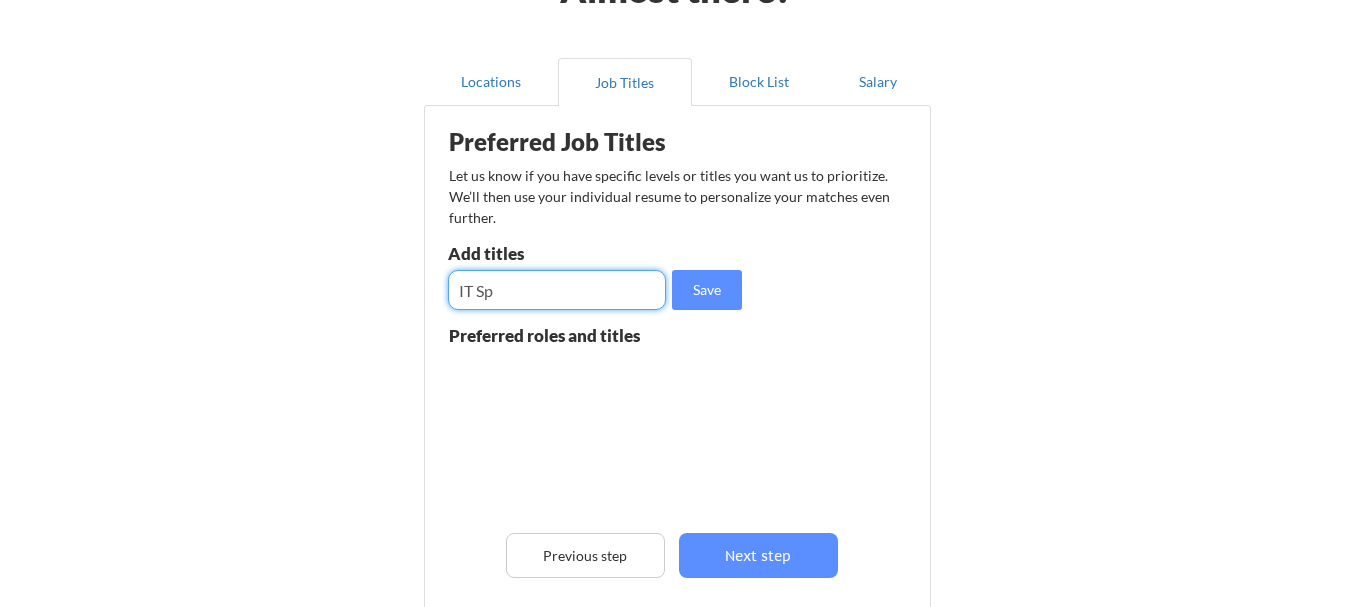 click at bounding box center (557, 290) 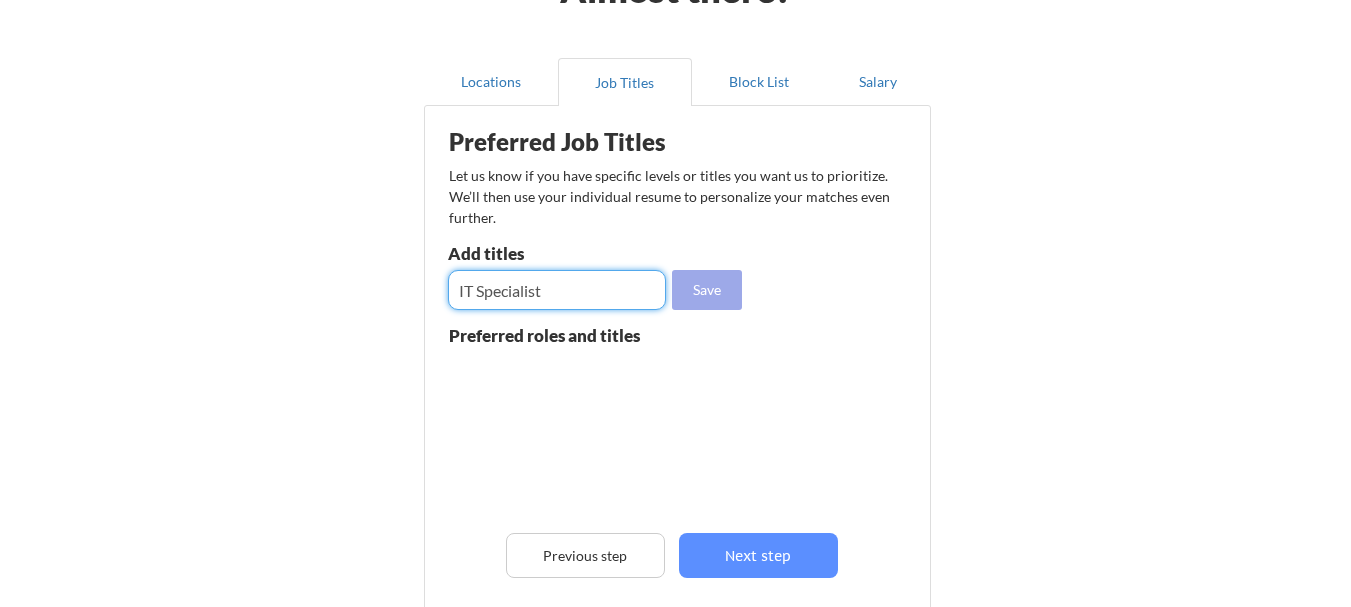 type on "IT Specialist" 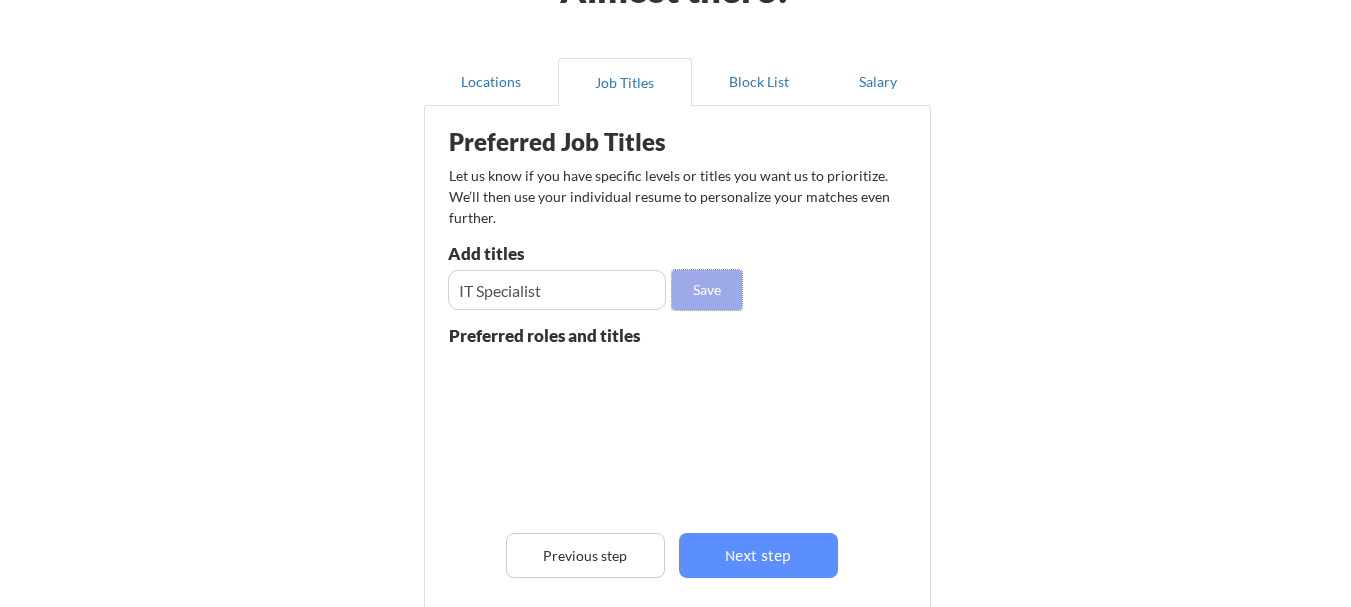 click on "Save" at bounding box center [707, 290] 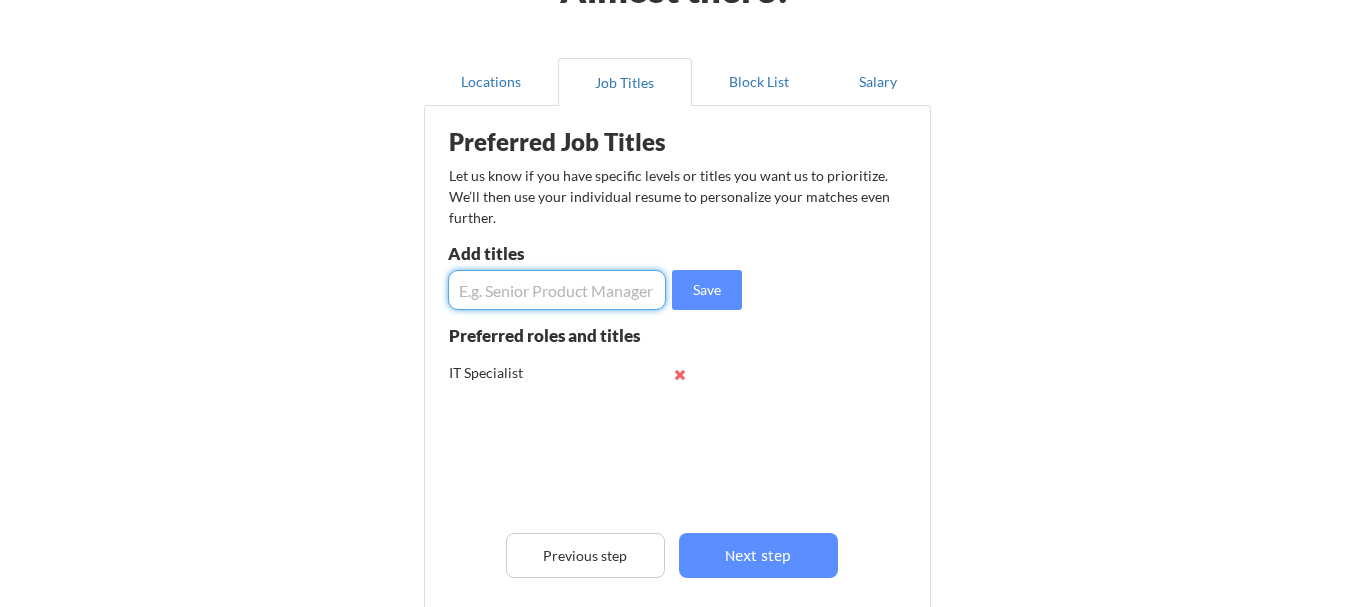 click at bounding box center [557, 290] 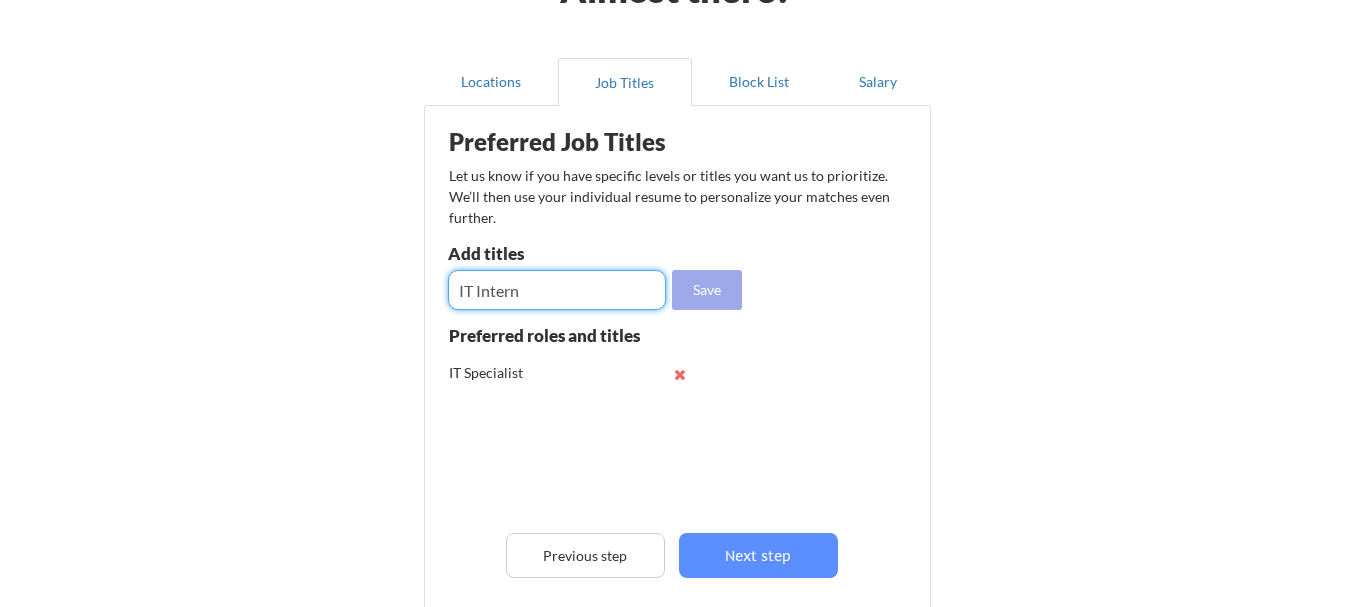 type on "IT Intern" 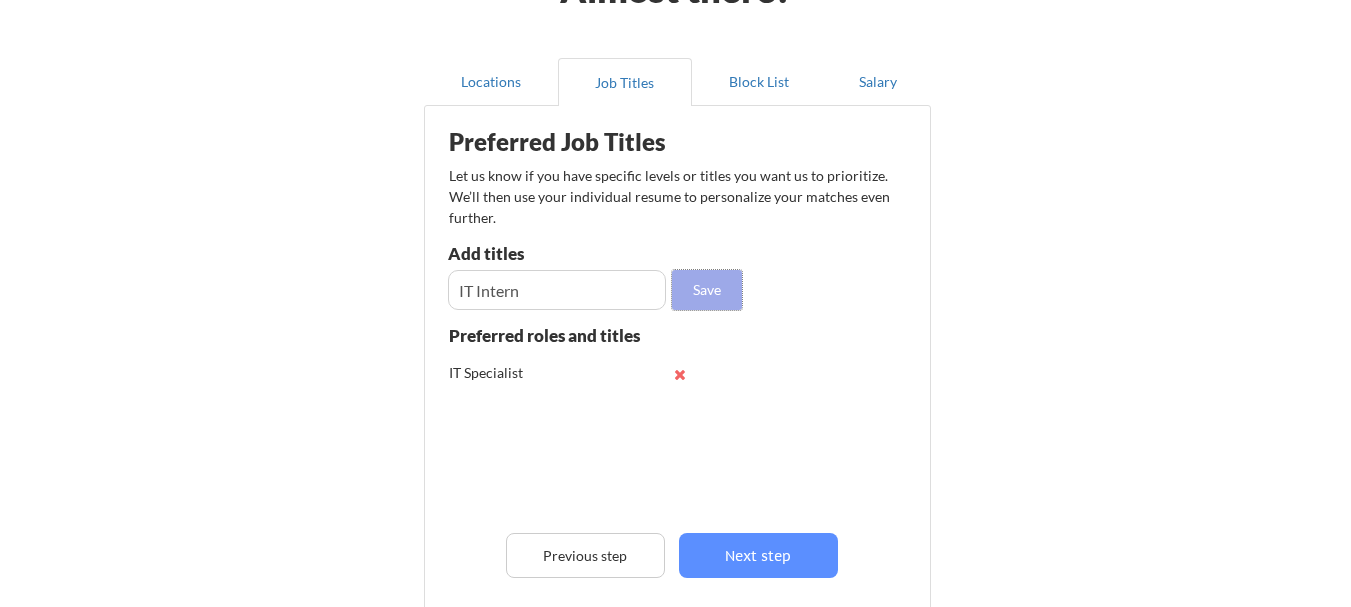 click on "Save" at bounding box center [707, 290] 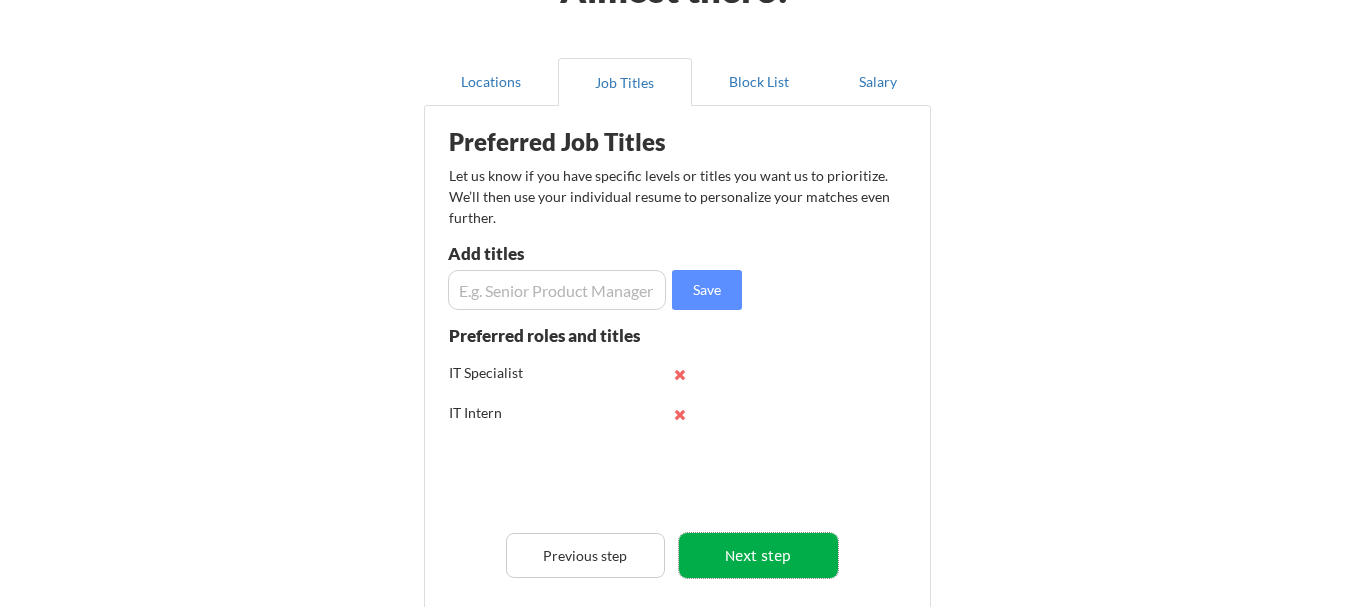 click on "Next step" at bounding box center [758, 555] 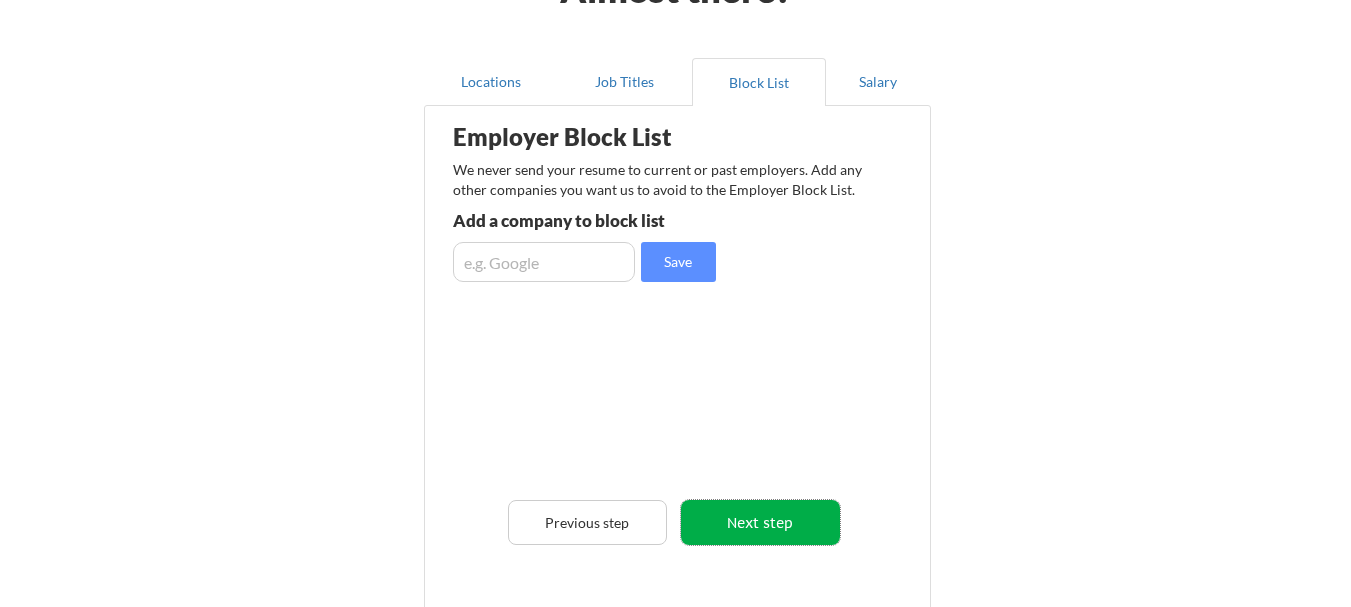 click on "Next step" at bounding box center (760, 522) 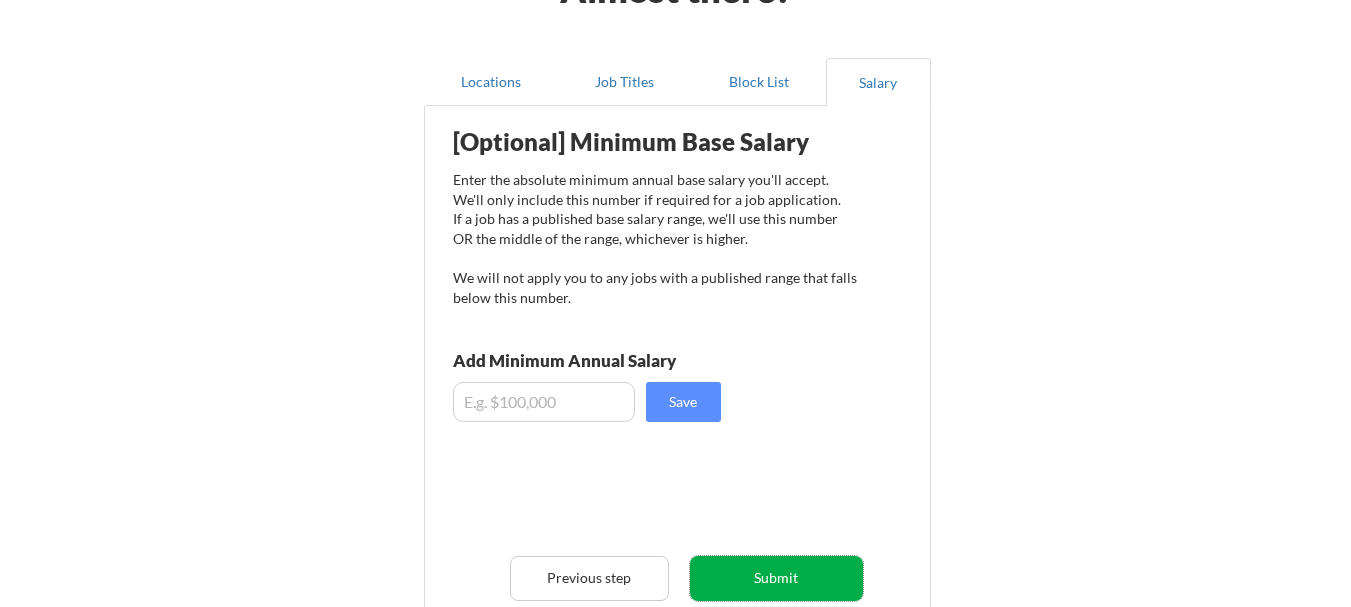 click on "Submit" at bounding box center (776, 578) 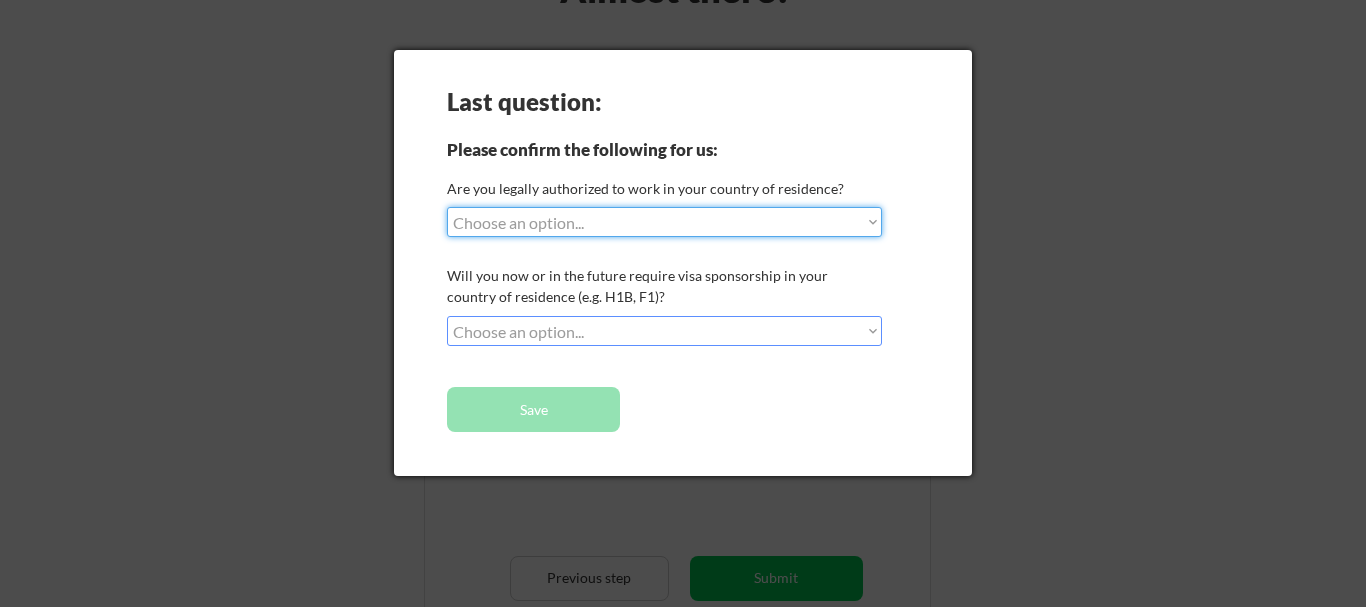 click on "Choose an option... Yes, I am a US Citizen Yes, I am a Canadian Citizen Yes, I am a US Green Card Holder Yes, I am an Other Permanent Resident Yes, I am here on a visa (H1B, OPT, etc.) No, I am not (yet) authorized" at bounding box center [664, 222] 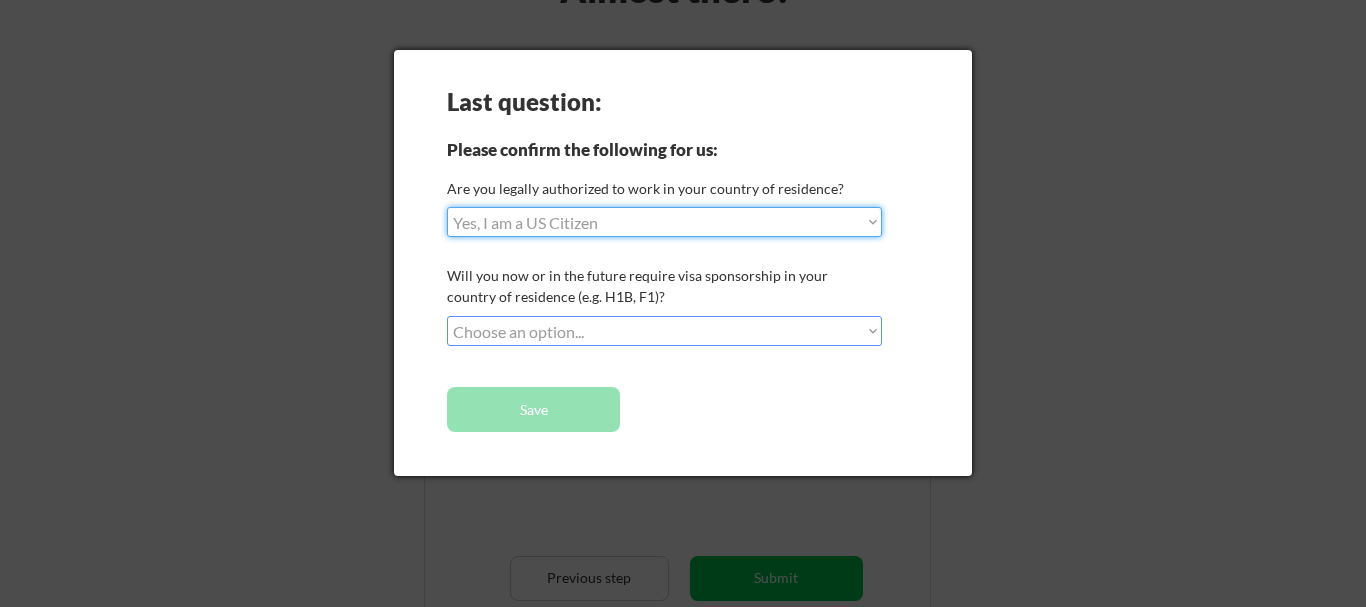 click on "Choose an option... Yes, I am a US Citizen Yes, I am a Canadian Citizen Yes, I am a US Green Card Holder Yes, I am an Other Permanent Resident Yes, I am here on a visa (H1B, OPT, etc.) No, I am not (yet) authorized" at bounding box center [664, 222] 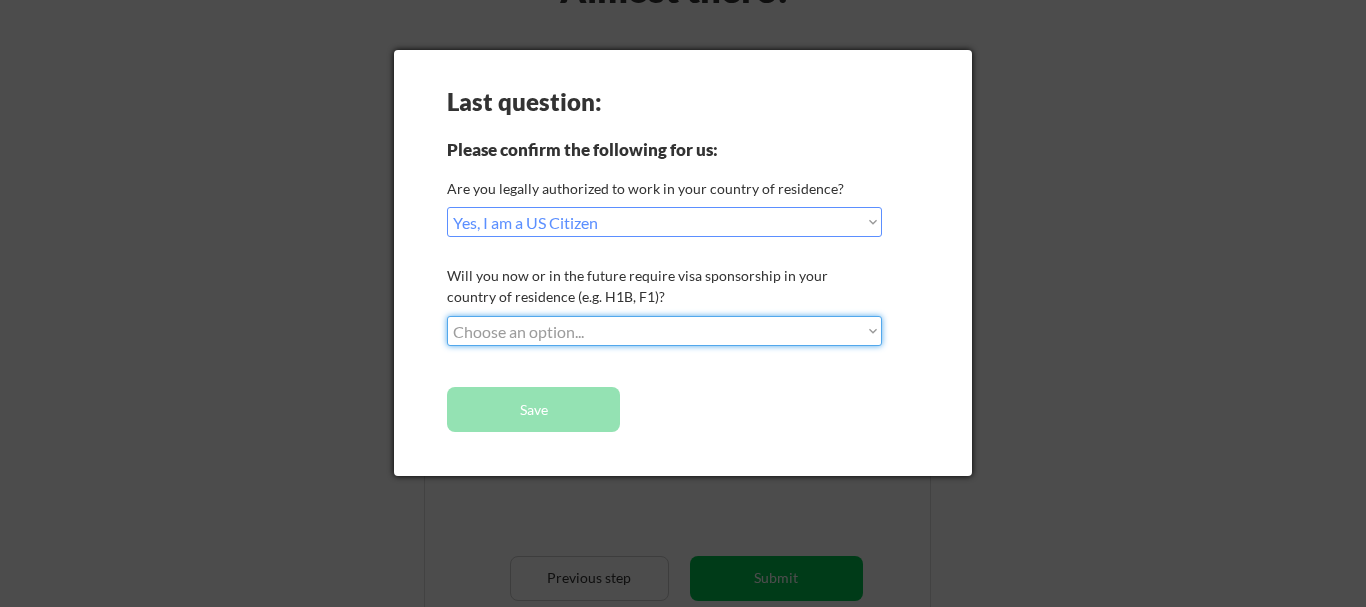 click on "Choose an option... No, I will not need sponsorship Yes, I will need sponsorship" at bounding box center [664, 331] 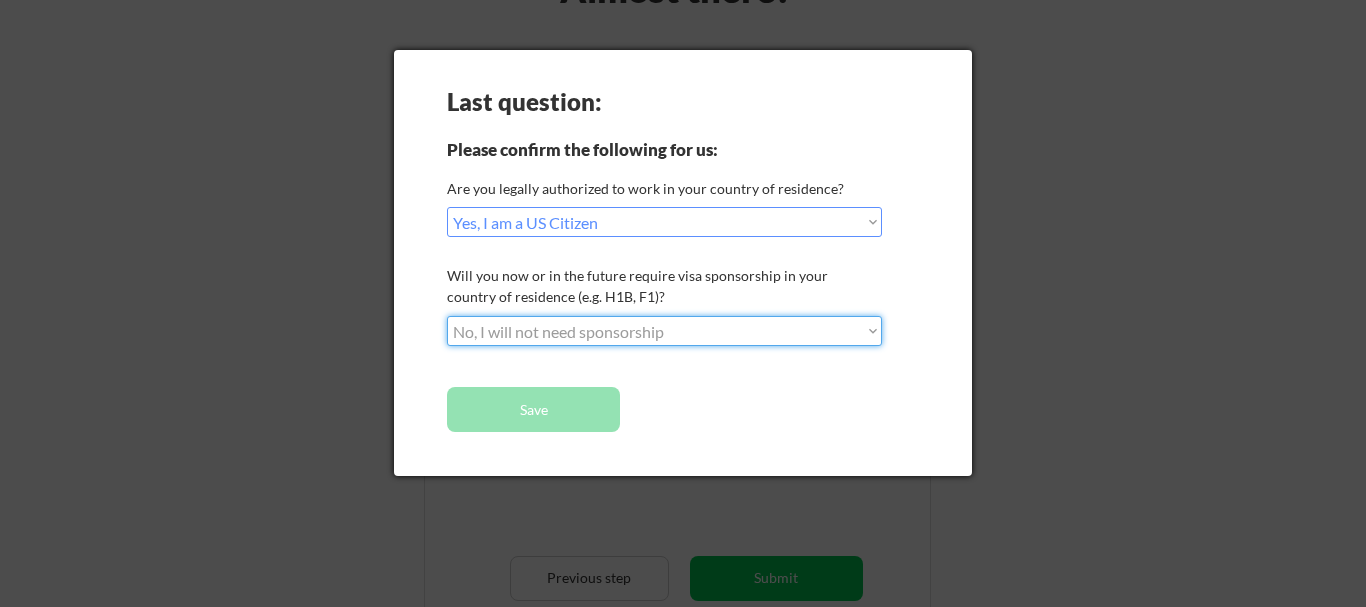 click on "Choose an option... No, I will not need sponsorship Yes, I will need sponsorship" at bounding box center [664, 331] 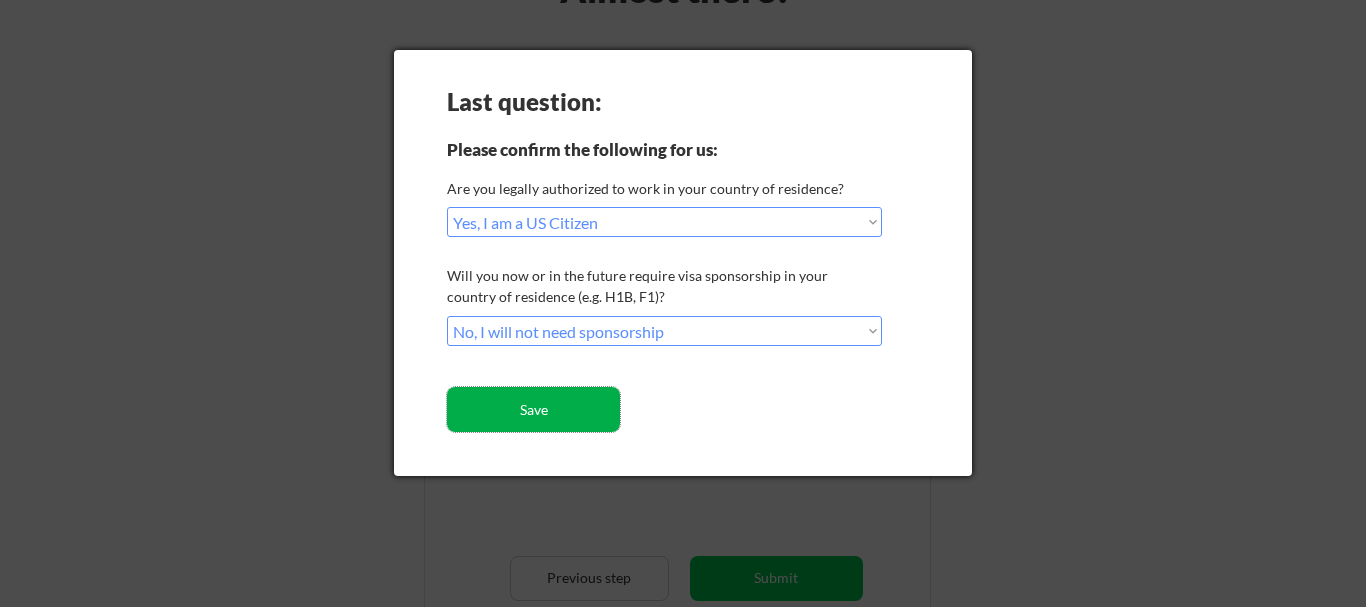 click on "Save" at bounding box center (533, 409) 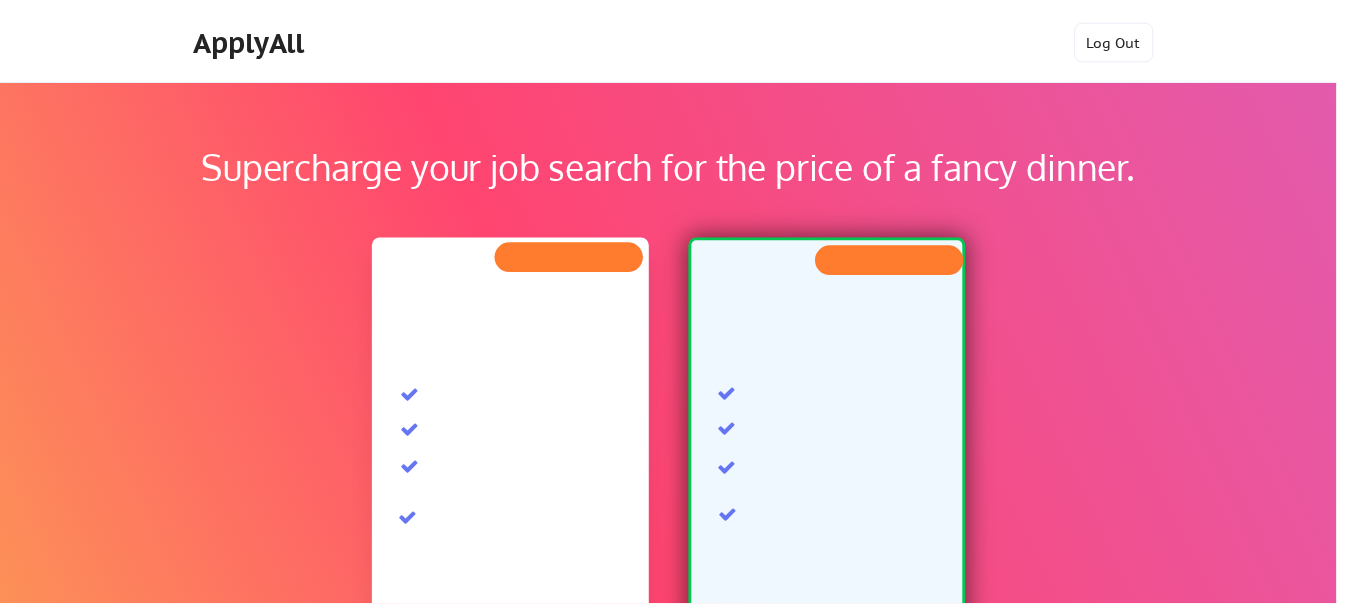 scroll, scrollTop: 0, scrollLeft: 0, axis: both 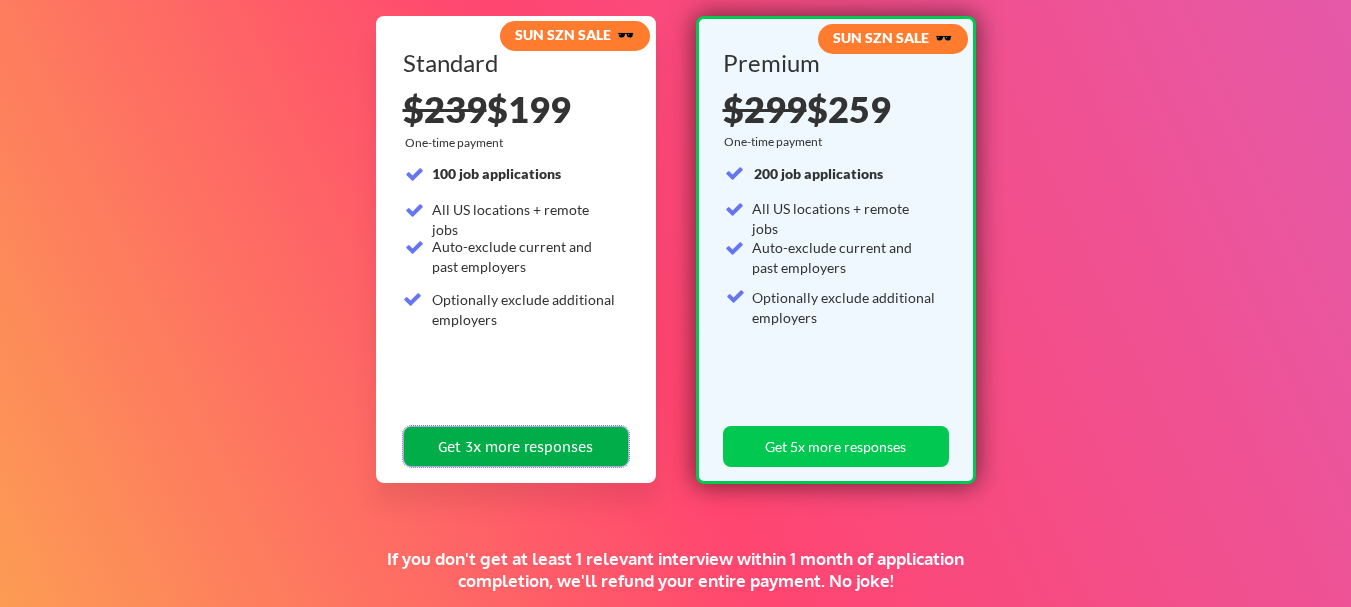 click on "Get 3x more responses" at bounding box center (516, 446) 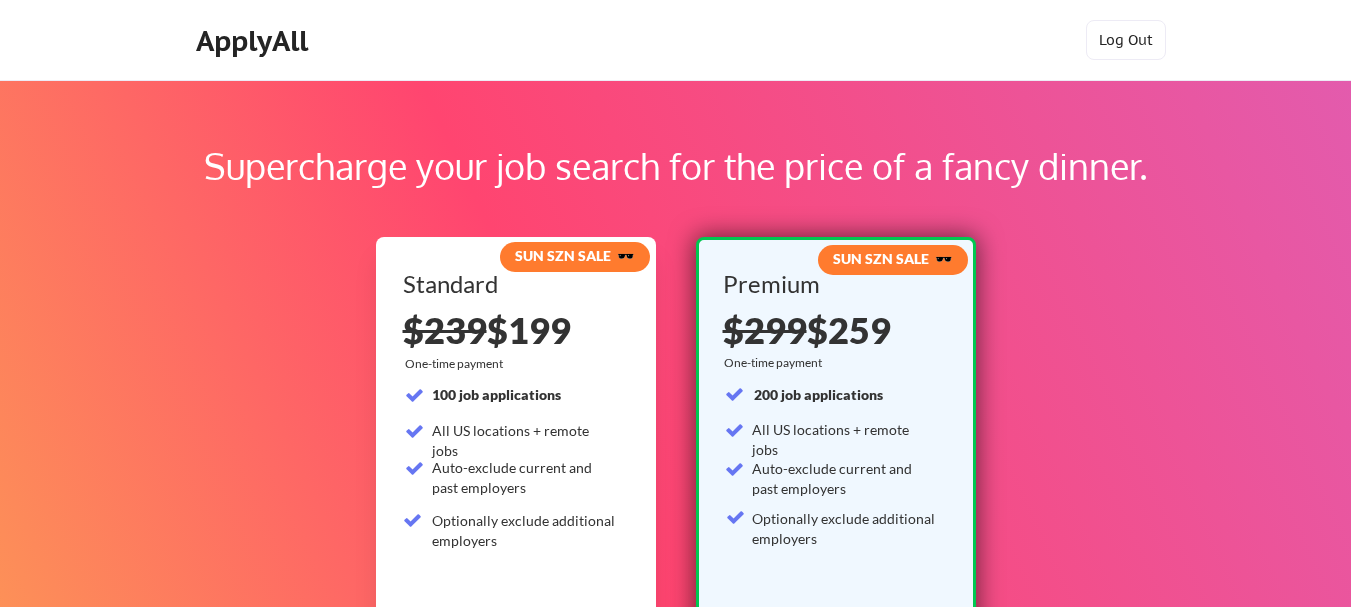 scroll, scrollTop: 0, scrollLeft: 0, axis: both 